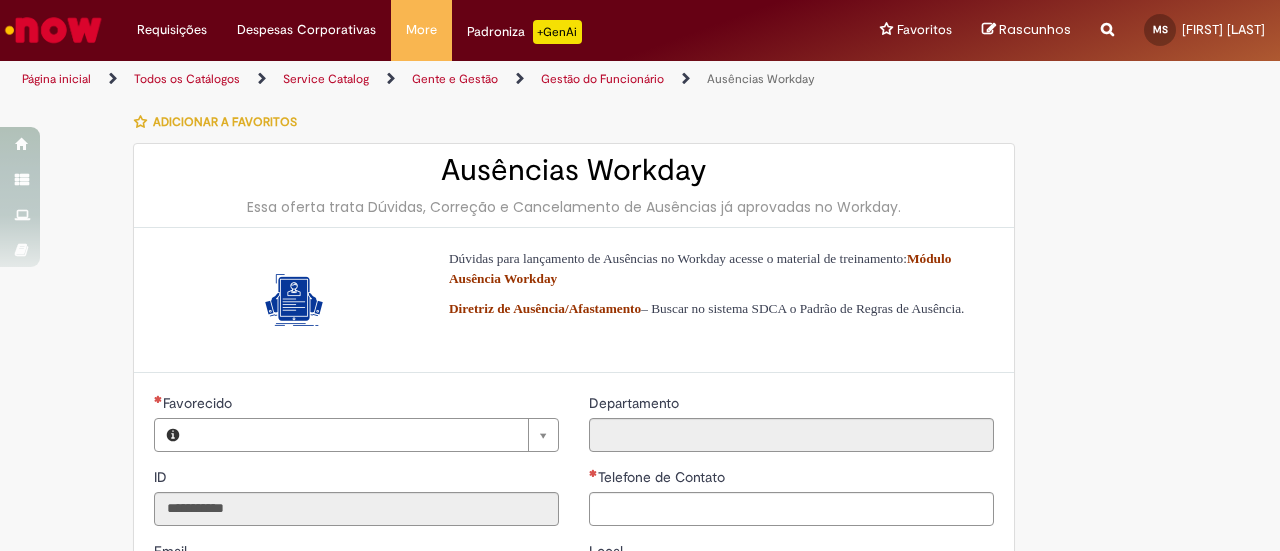 scroll, scrollTop: 0, scrollLeft: 0, axis: both 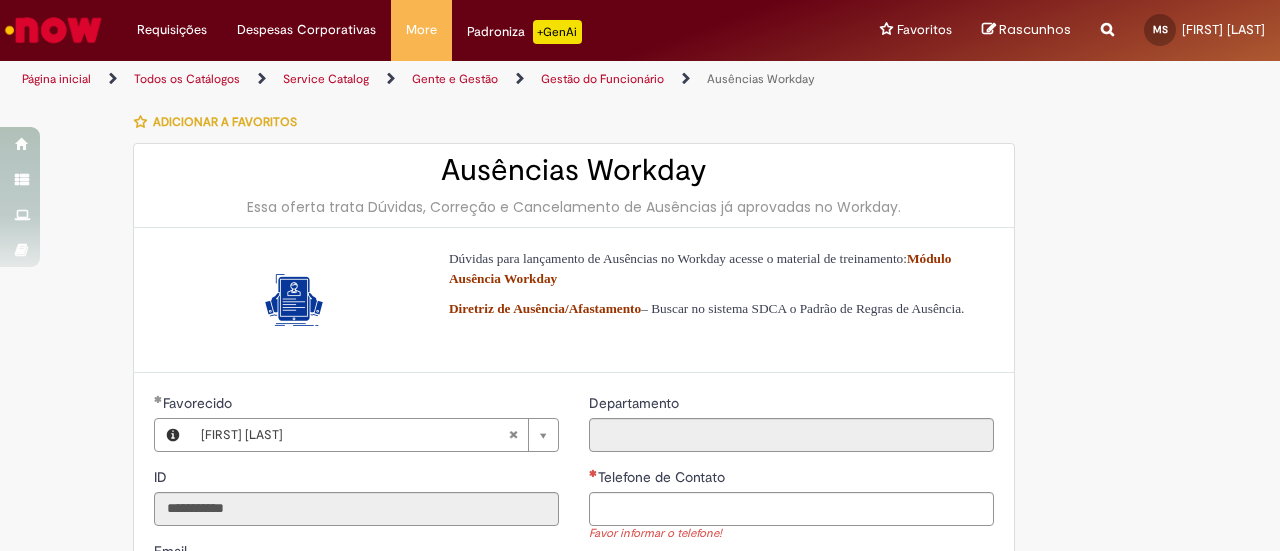 click on "Gente e Gestão" at bounding box center [455, 79] 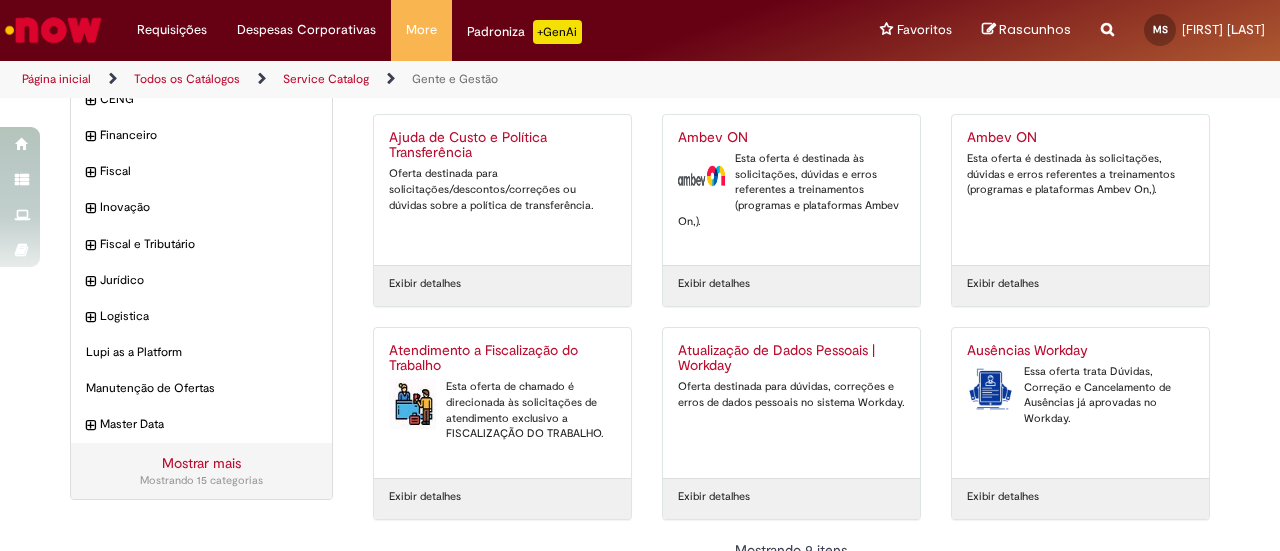 scroll, scrollTop: 300, scrollLeft: 0, axis: vertical 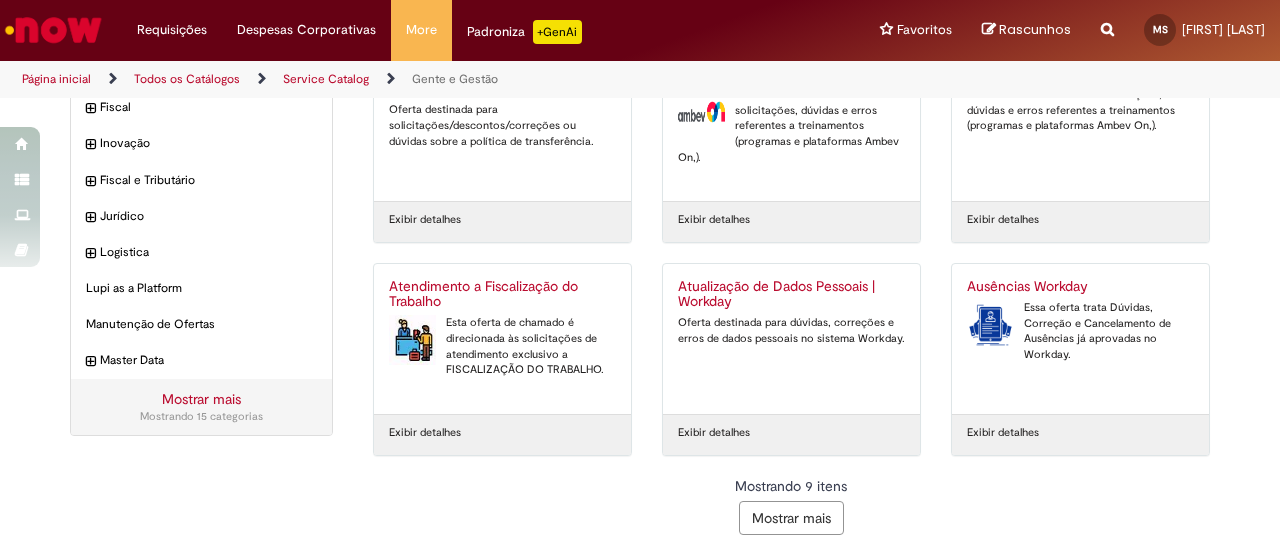 click on "Mostrar mais" at bounding box center (791, 518) 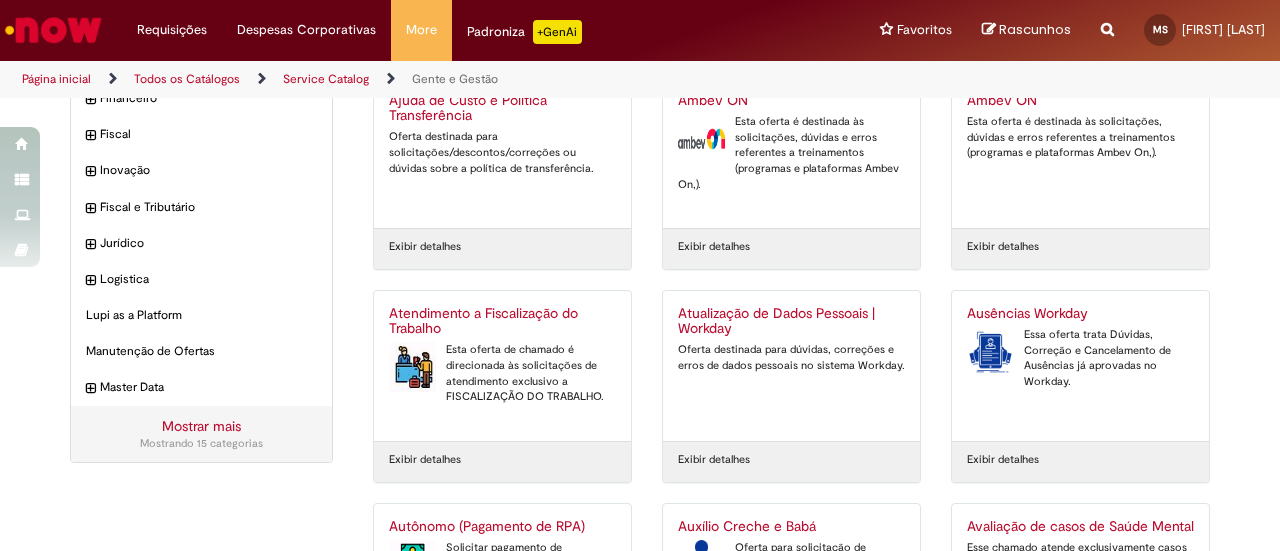 scroll, scrollTop: 300, scrollLeft: 0, axis: vertical 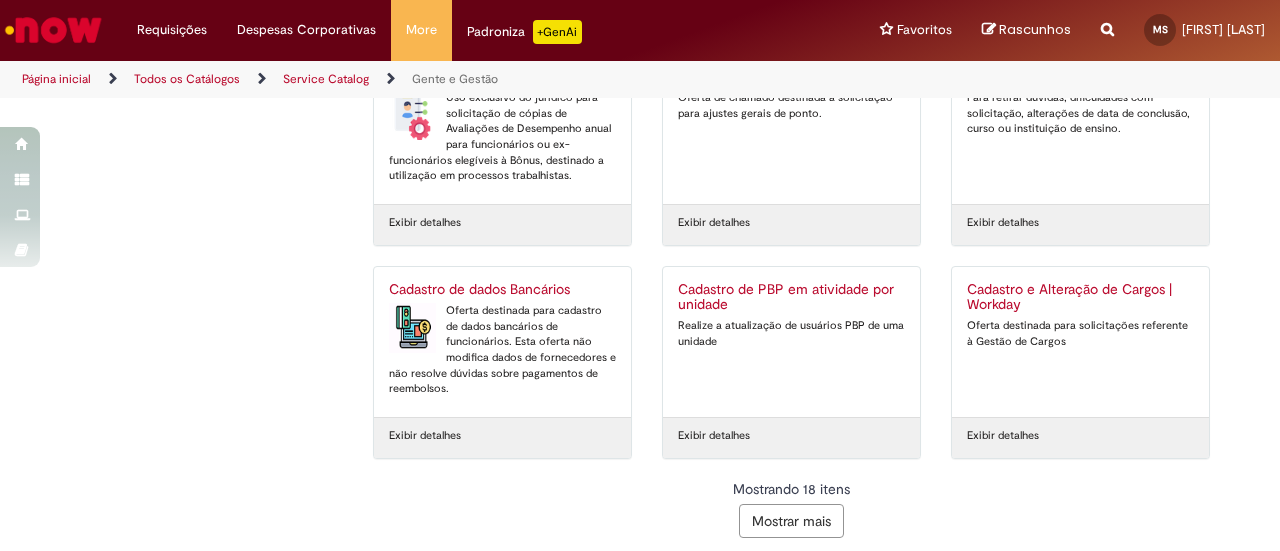 click on "Mostrar mais" at bounding box center (791, 521) 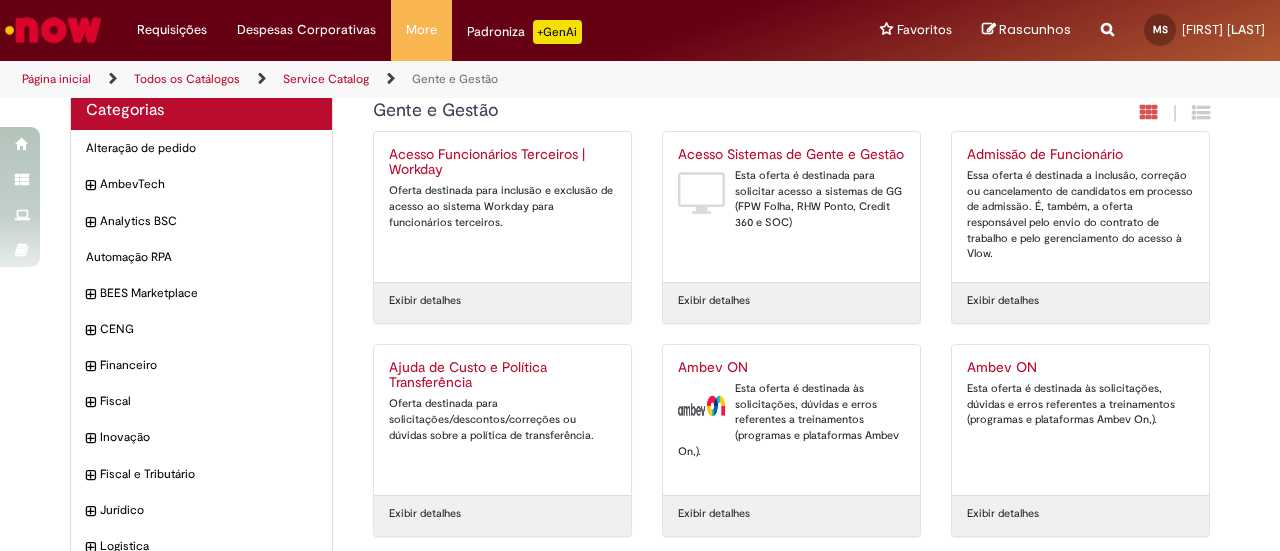 scroll, scrollTop: 0, scrollLeft: 0, axis: both 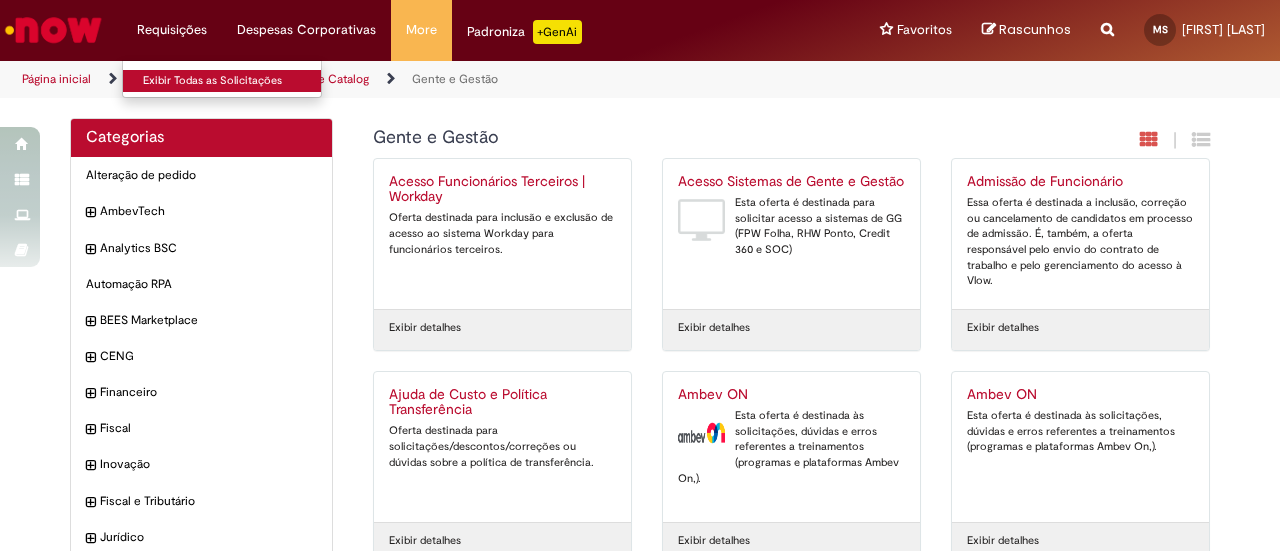 click on "Exibir Todas as Solicitações" at bounding box center [233, 81] 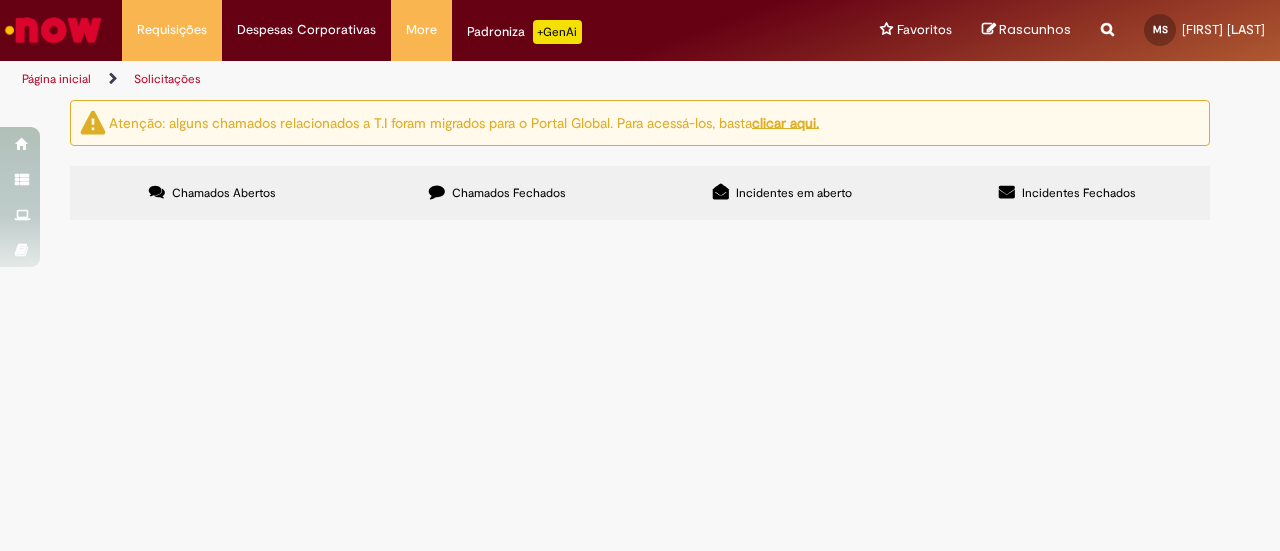 click at bounding box center (0, 0) 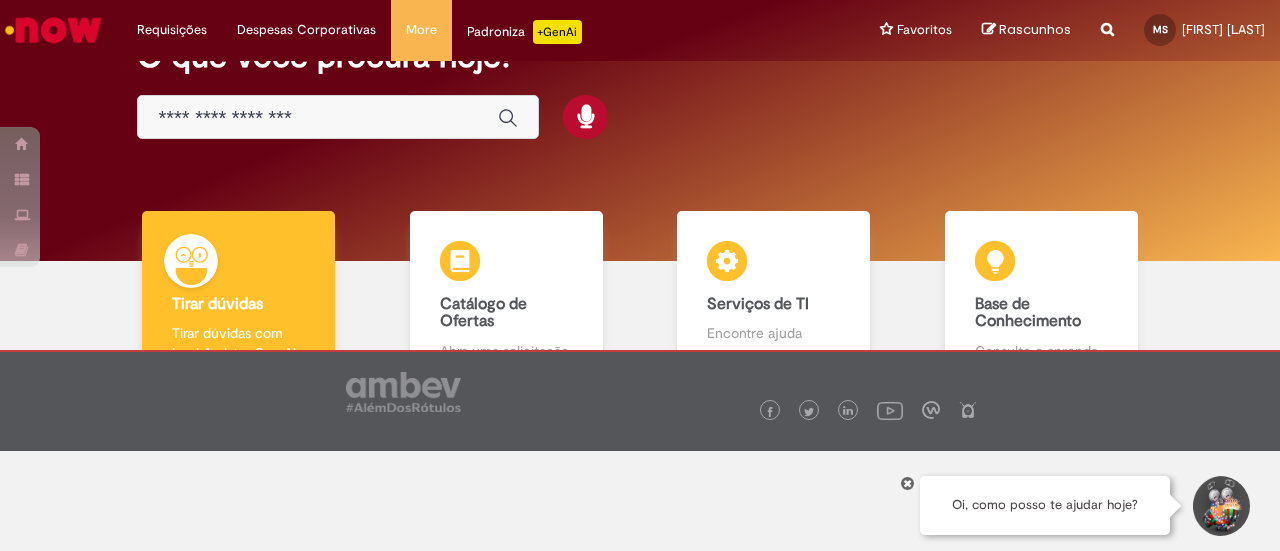 scroll, scrollTop: 134, scrollLeft: 0, axis: vertical 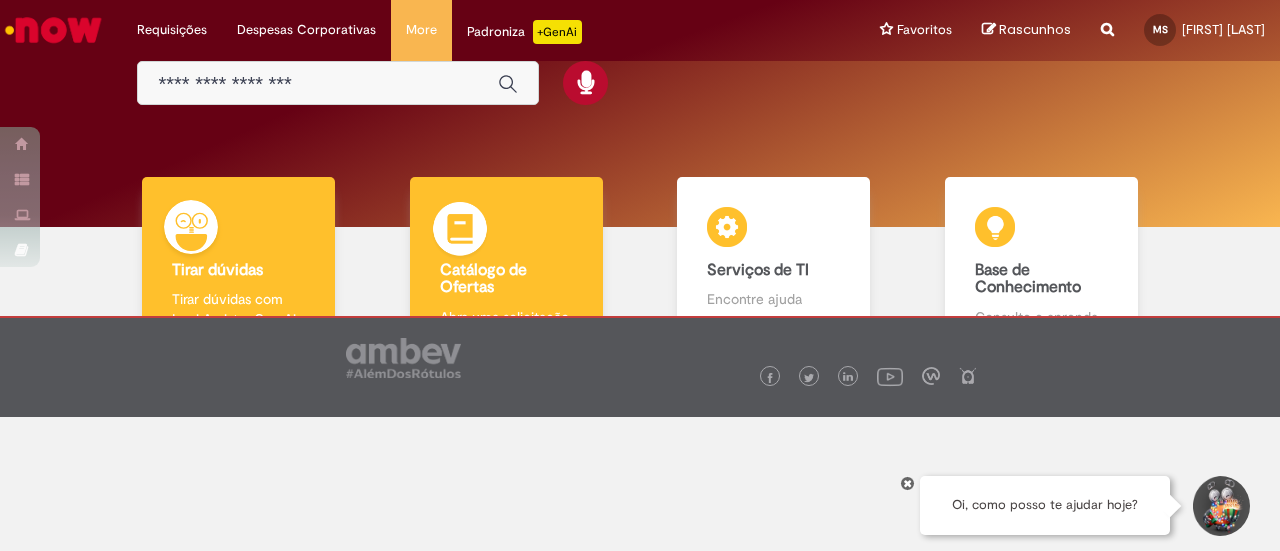click at bounding box center (460, 232) 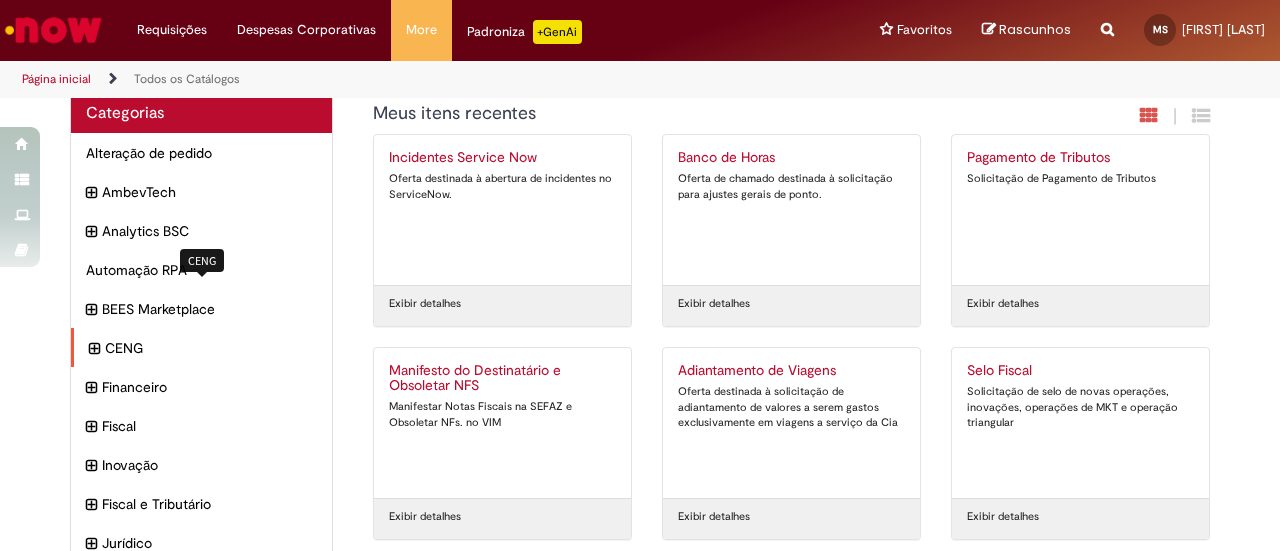 scroll, scrollTop: 0, scrollLeft: 0, axis: both 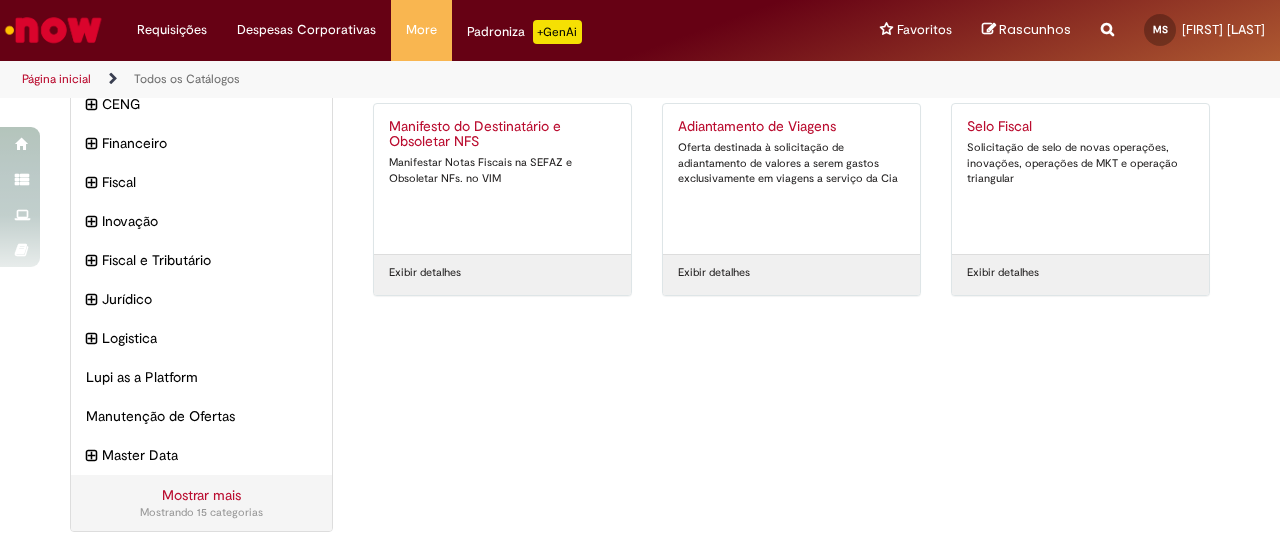 click on "Mostrando 15 categorias" at bounding box center (201, 513) 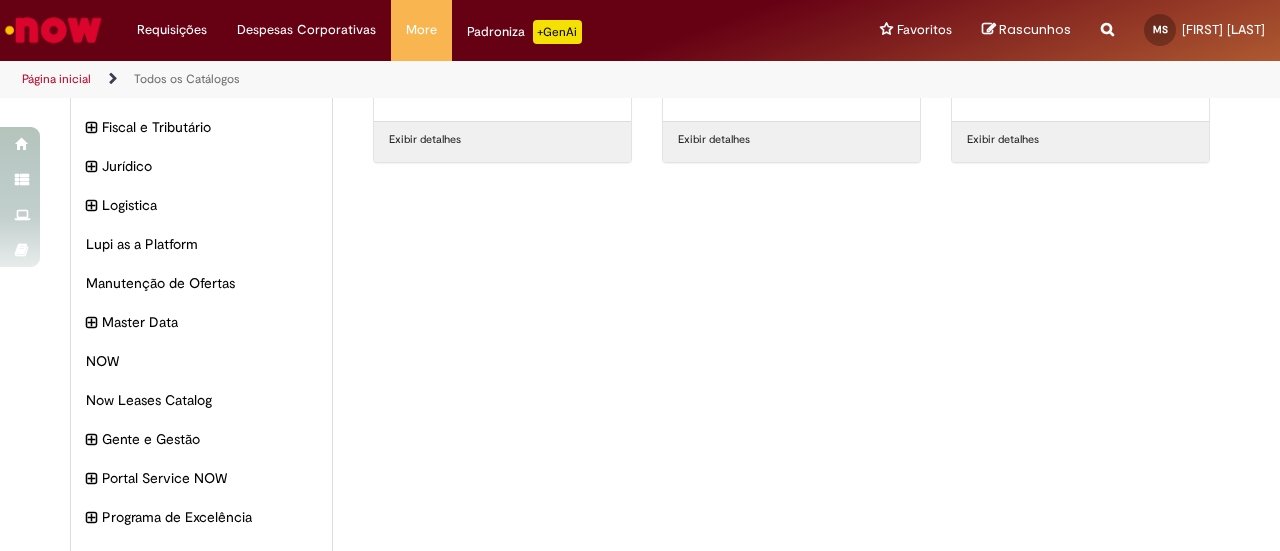 scroll, scrollTop: 0, scrollLeft: 0, axis: both 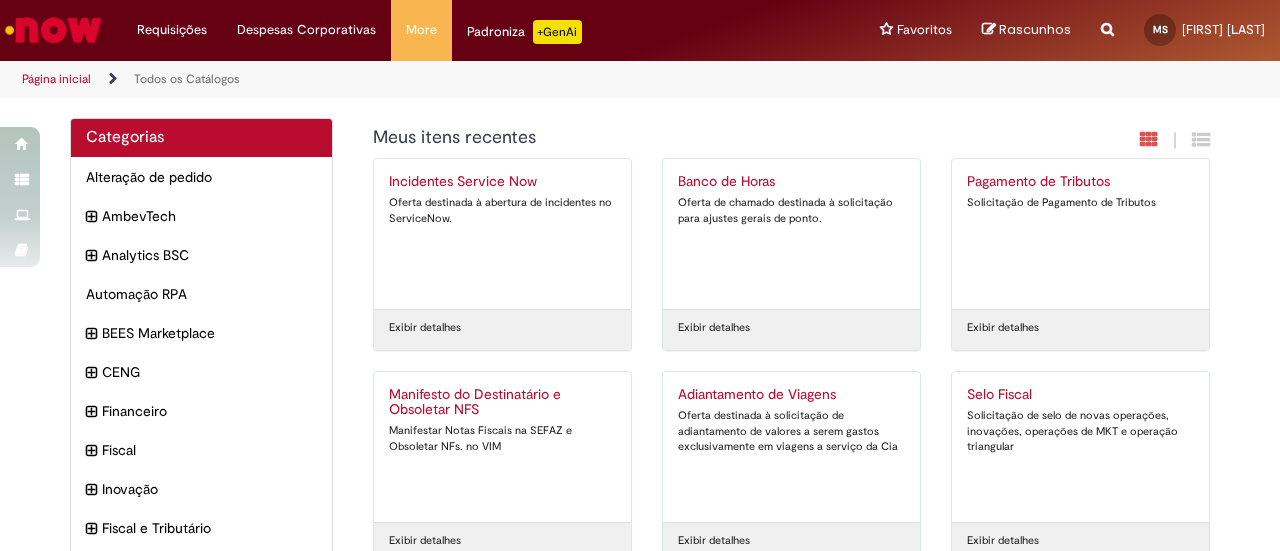 click on "Reportar problema
Artigos
Não encontrou base de conhecimento
Catálogo
Não foram encontradas ofertas
Comunidade
Nenhum resultado encontrado na comunidade" at bounding box center [1107, 30] 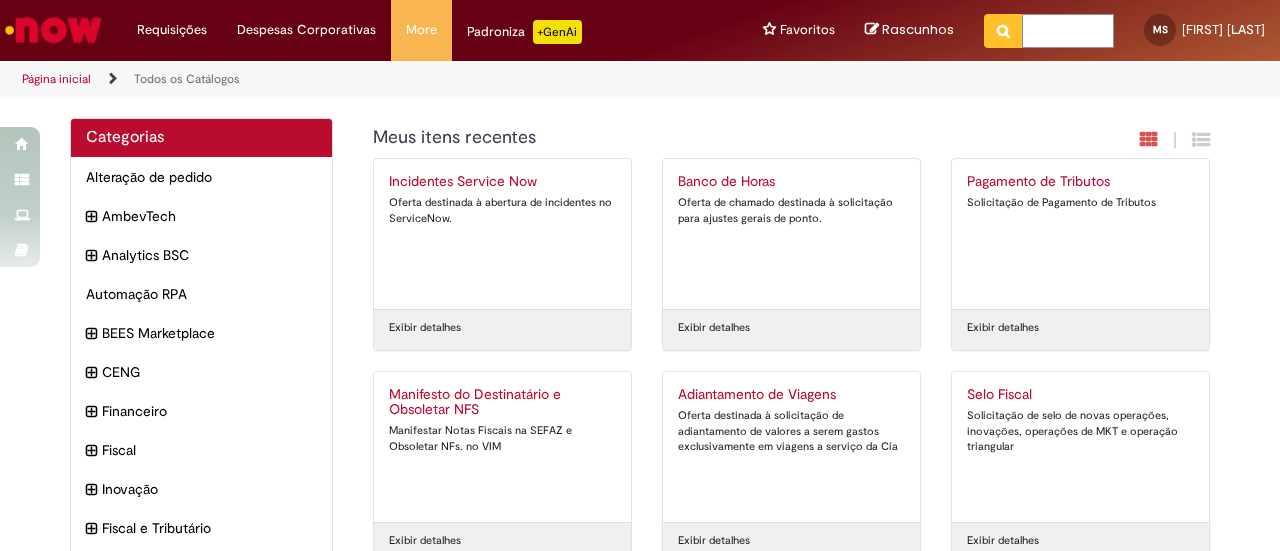 click at bounding box center [1068, 31] 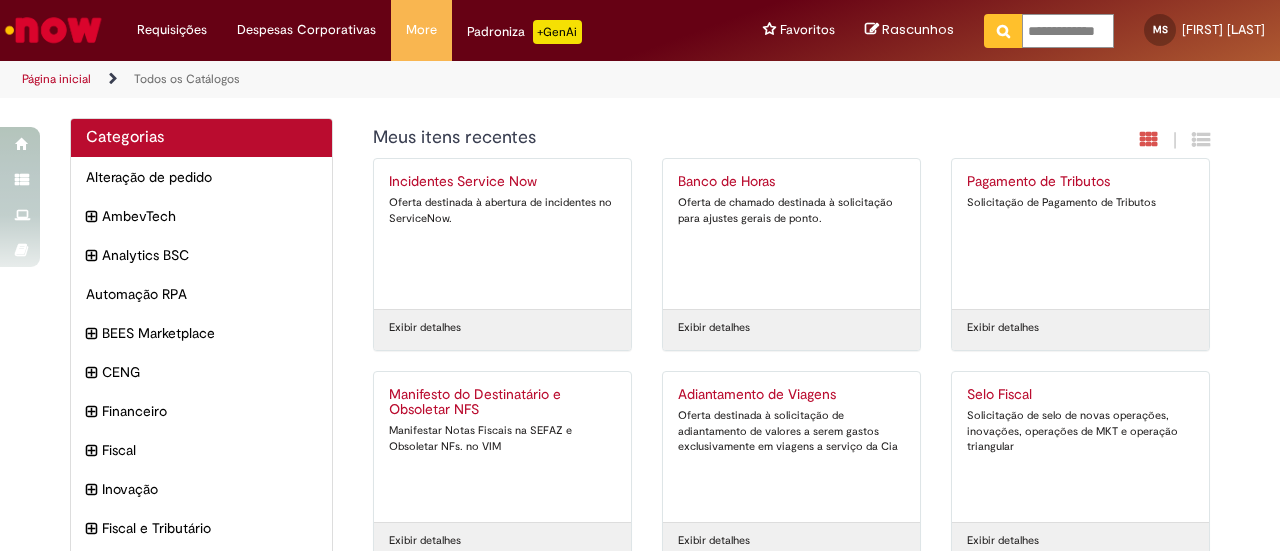 type on "**********" 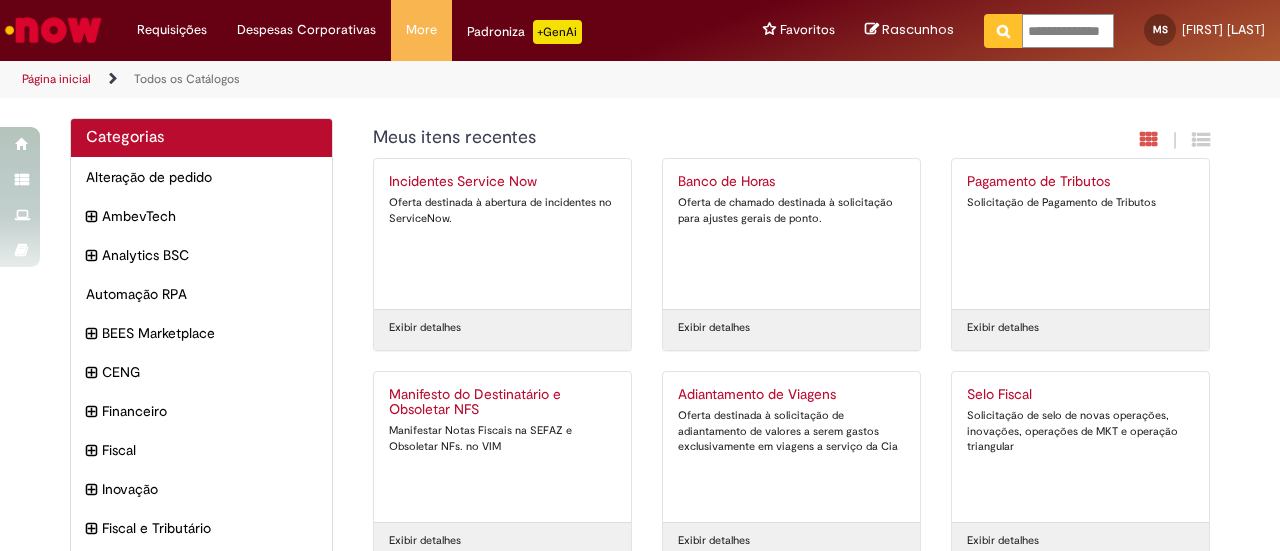 scroll, scrollTop: 0, scrollLeft: 1, axis: horizontal 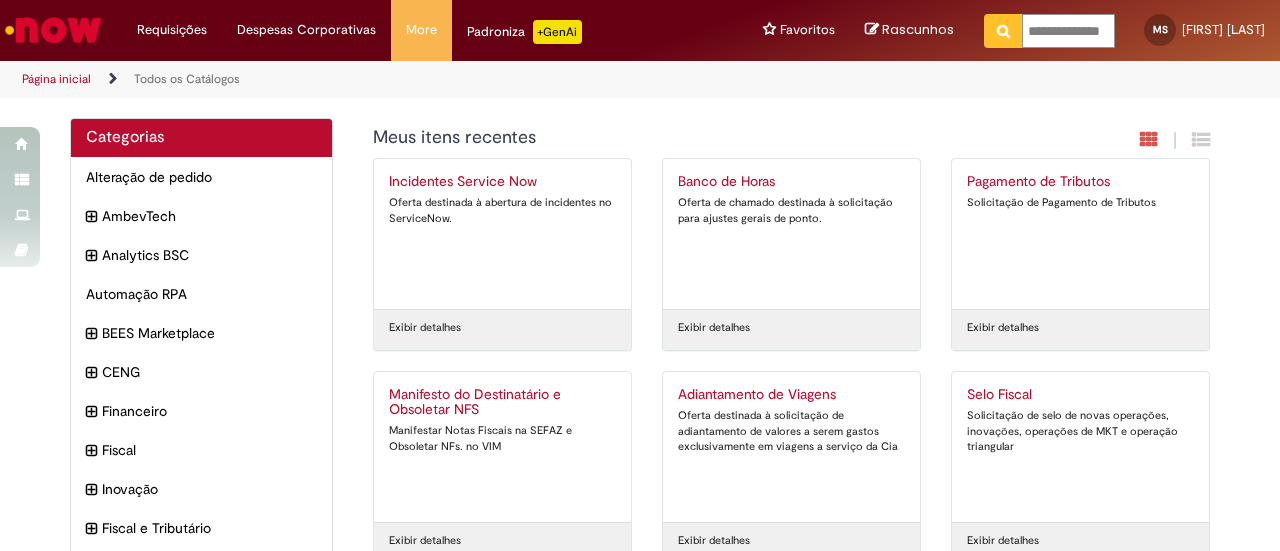 click at bounding box center (1003, 31) 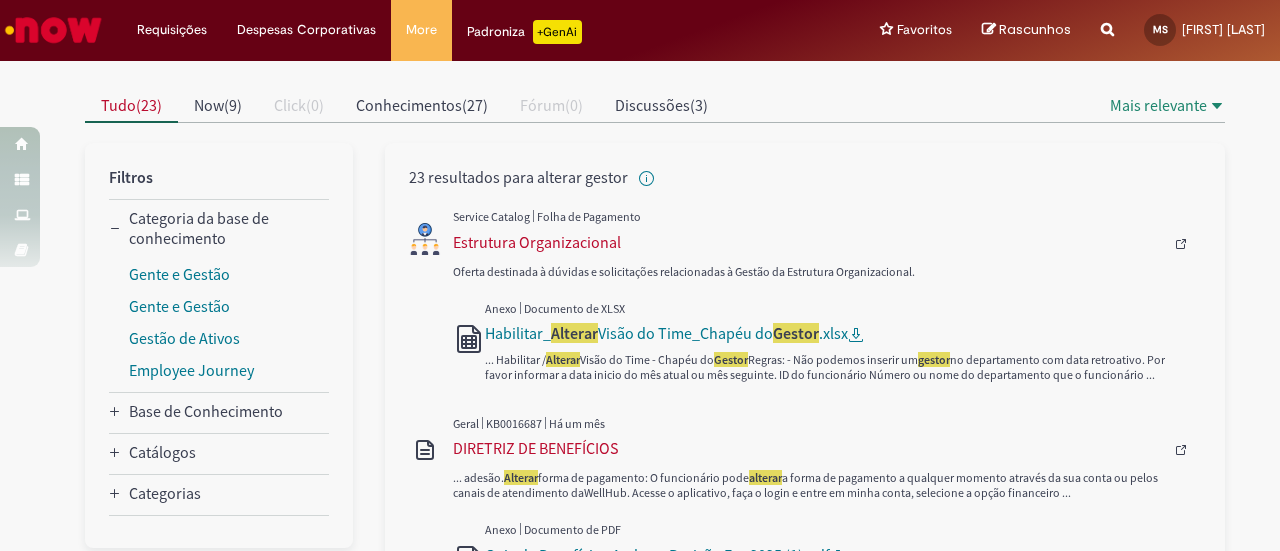 scroll, scrollTop: 200, scrollLeft: 0, axis: vertical 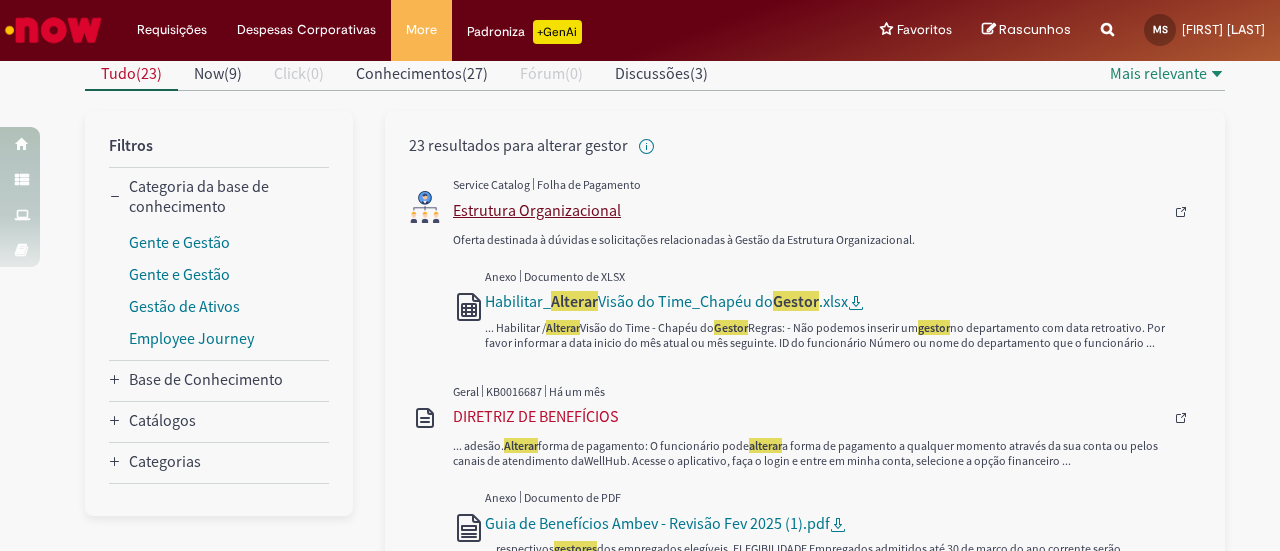 click on "Estrutura Organizacional" at bounding box center [808, 210] 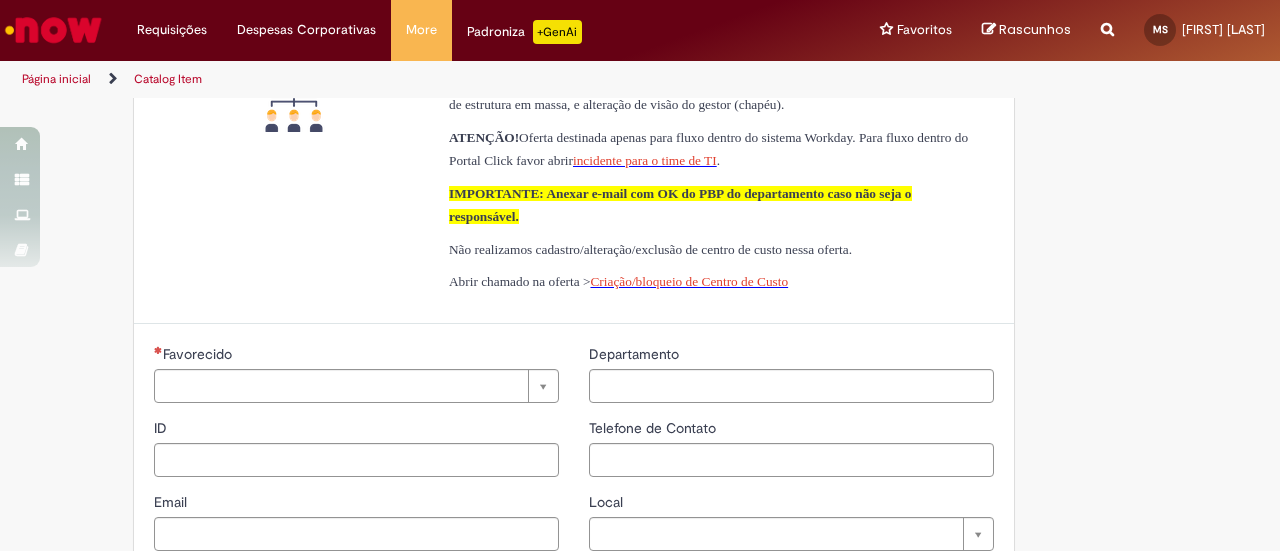 type on "**********" 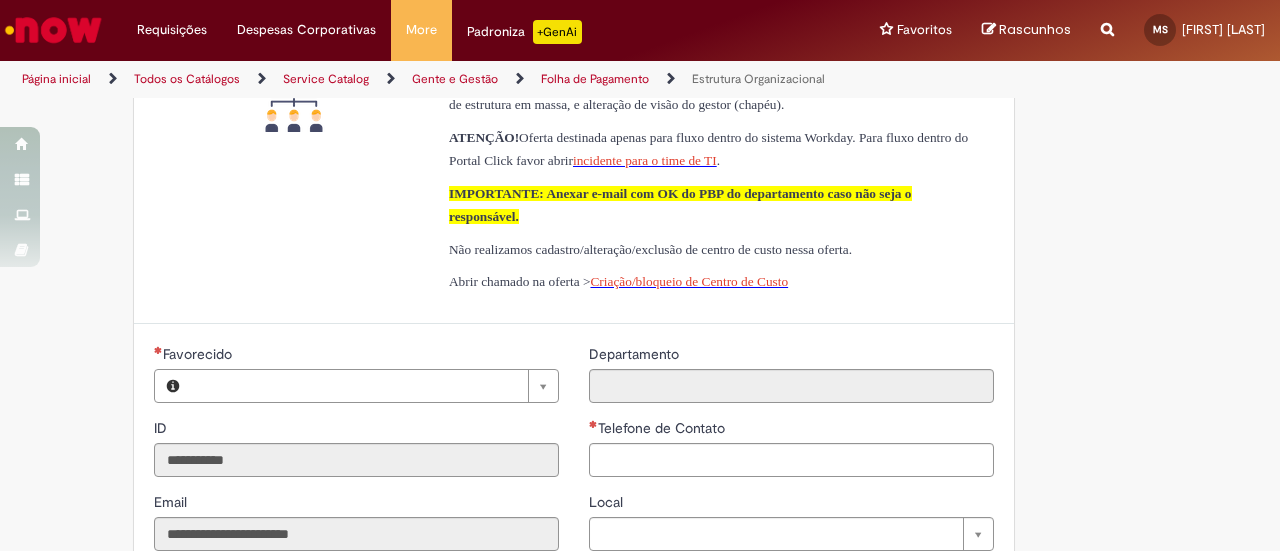 scroll, scrollTop: 0, scrollLeft: 0, axis: both 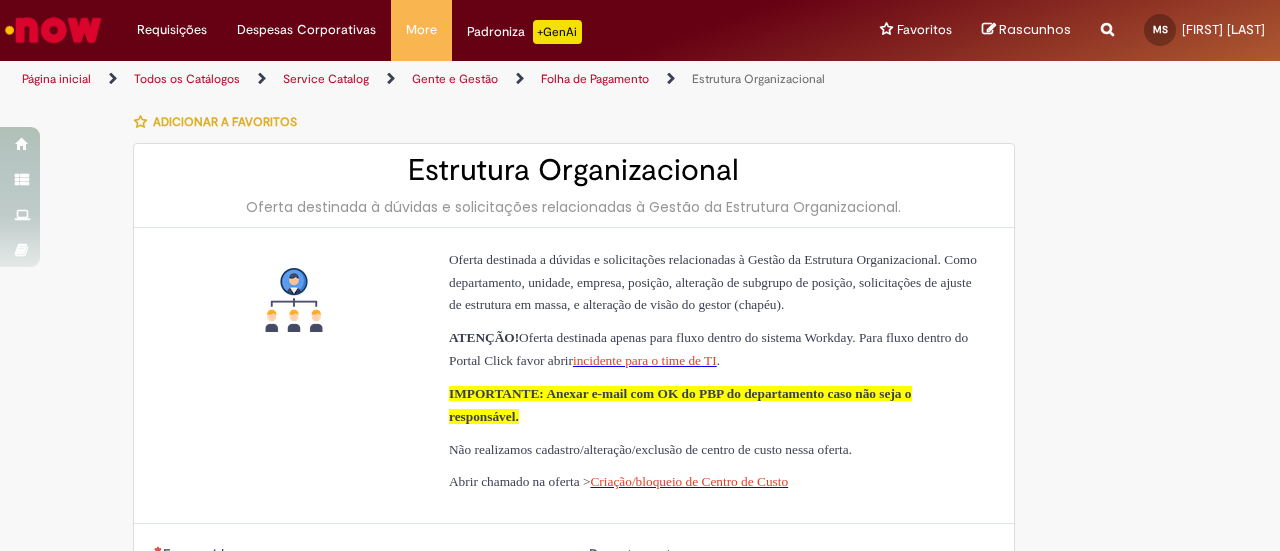 type on "**********" 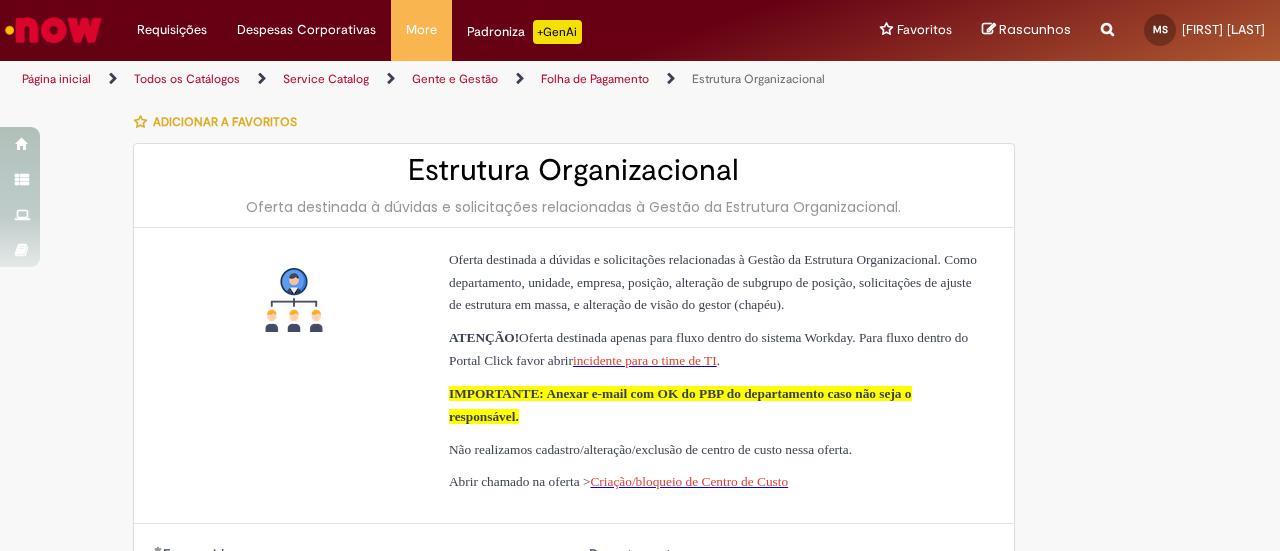 scroll, scrollTop: 100, scrollLeft: 0, axis: vertical 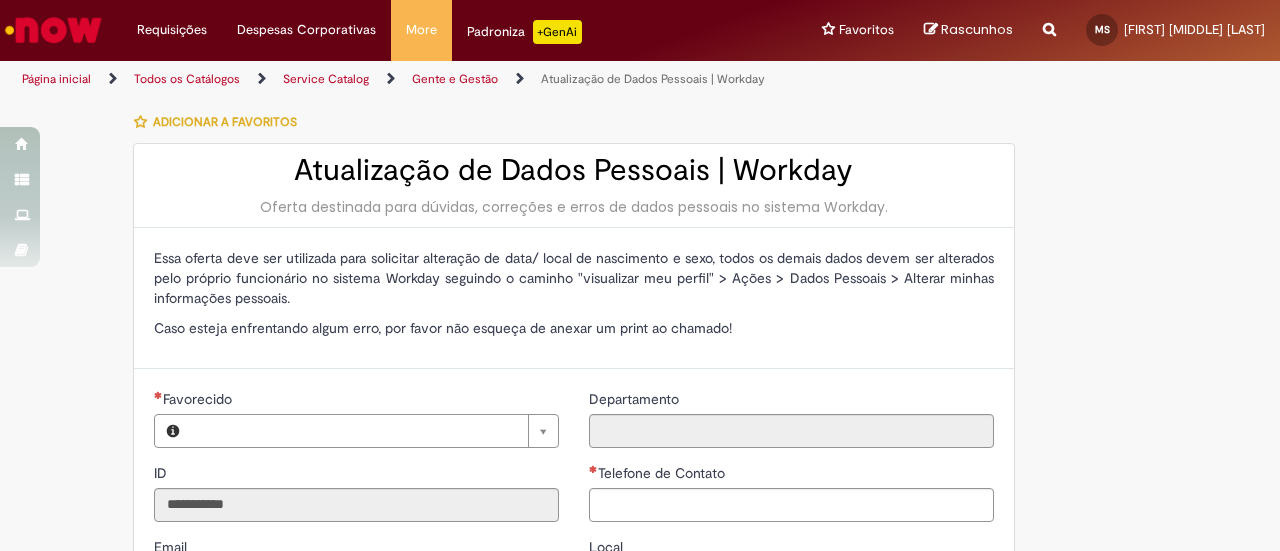 type on "**********" 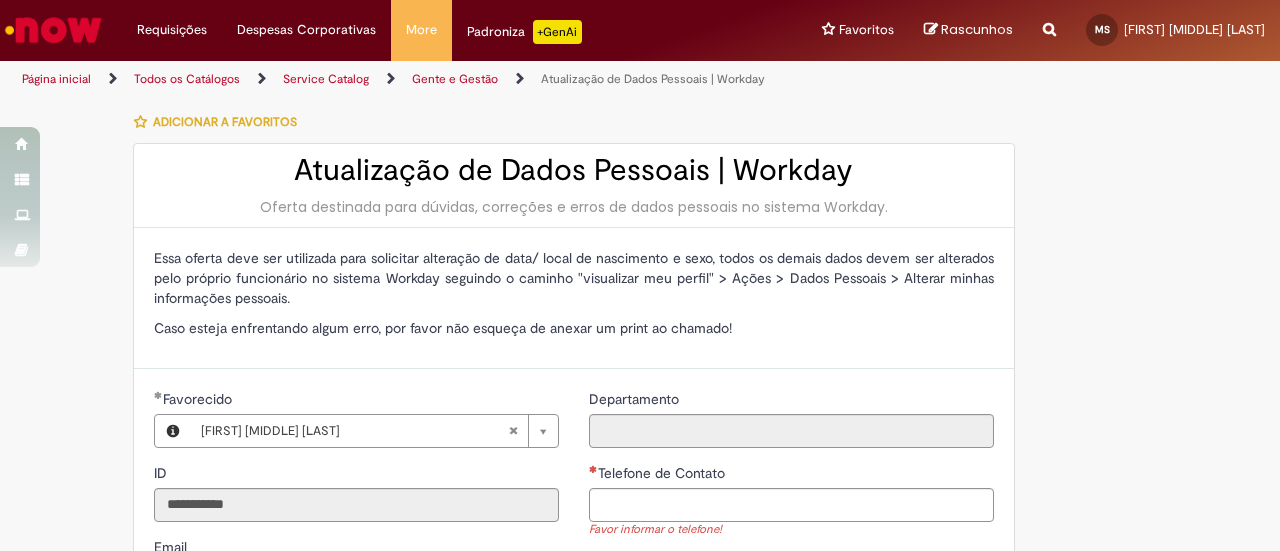 scroll, scrollTop: 0, scrollLeft: 0, axis: both 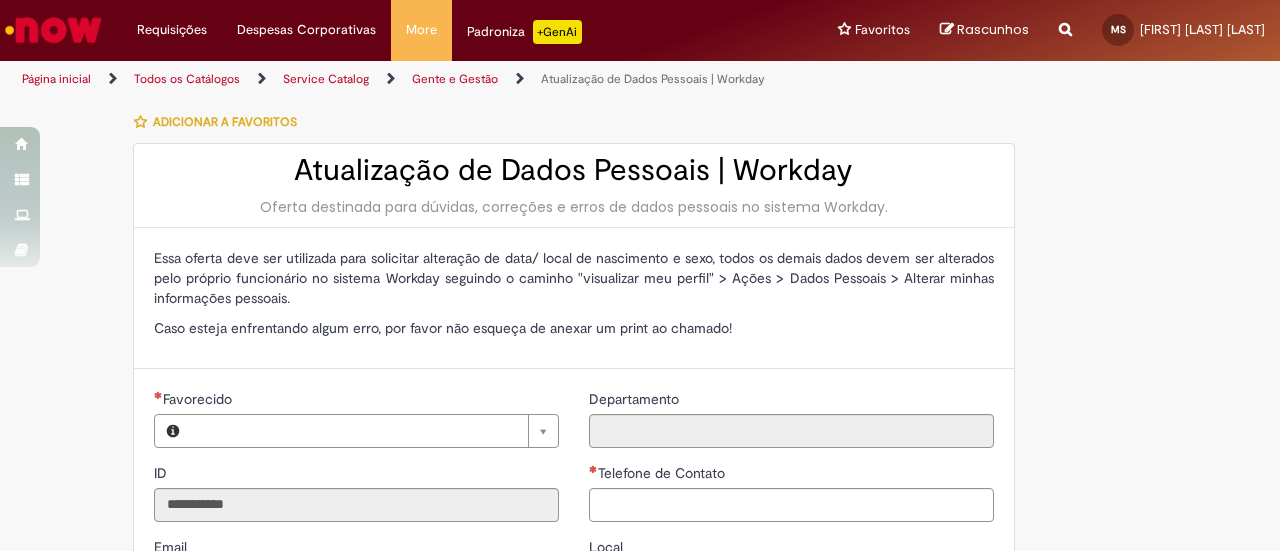 type on "**********" 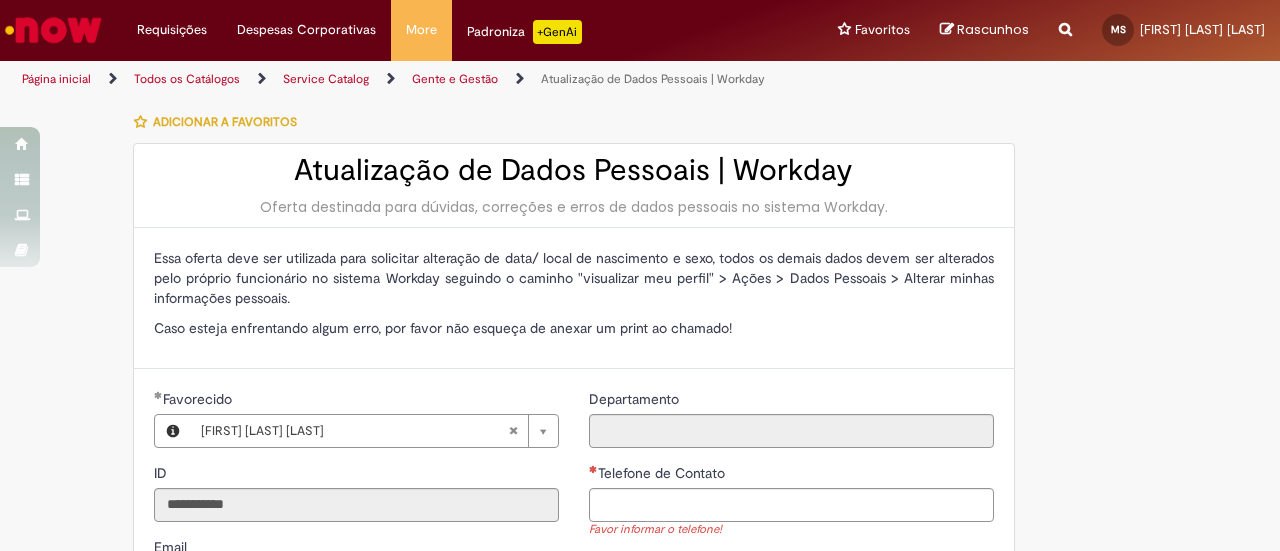 scroll, scrollTop: 0, scrollLeft: 0, axis: both 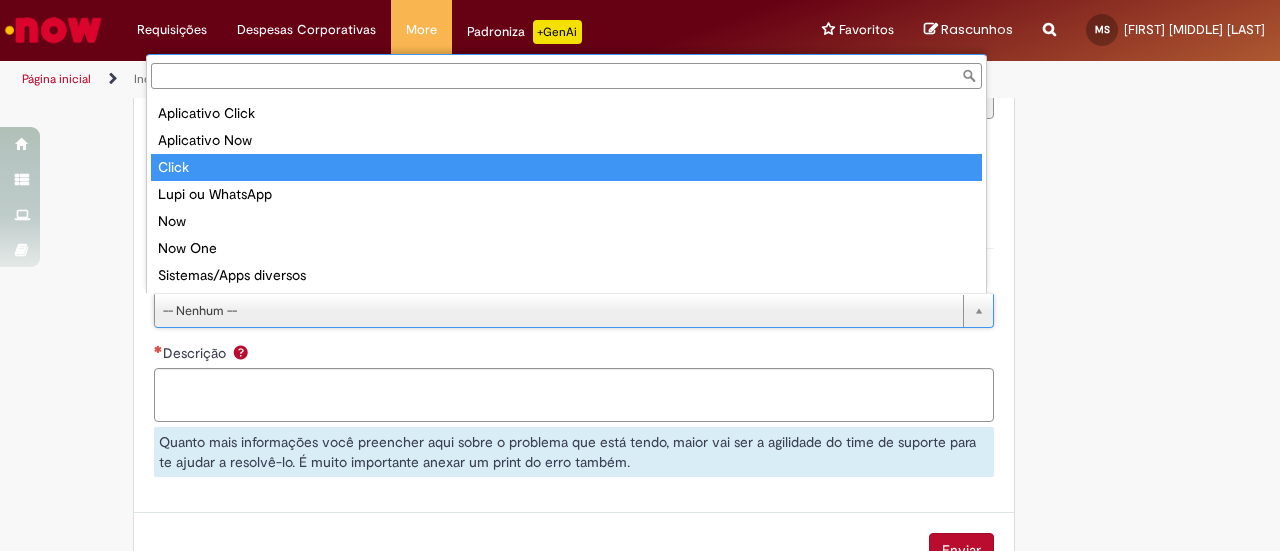 type on "*****" 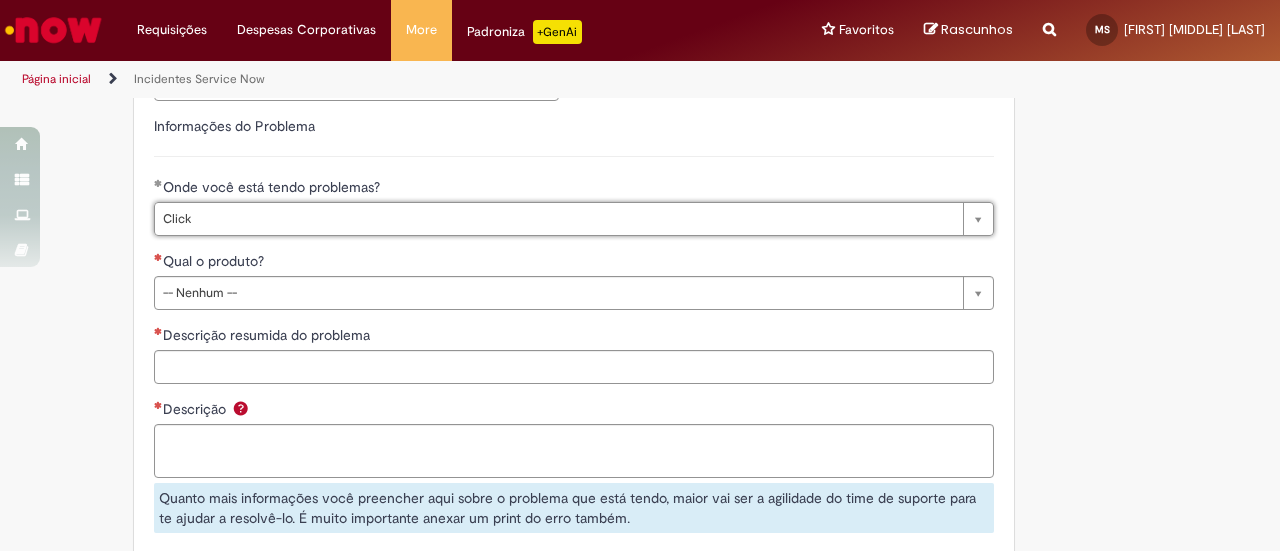 scroll, scrollTop: 1000, scrollLeft: 0, axis: vertical 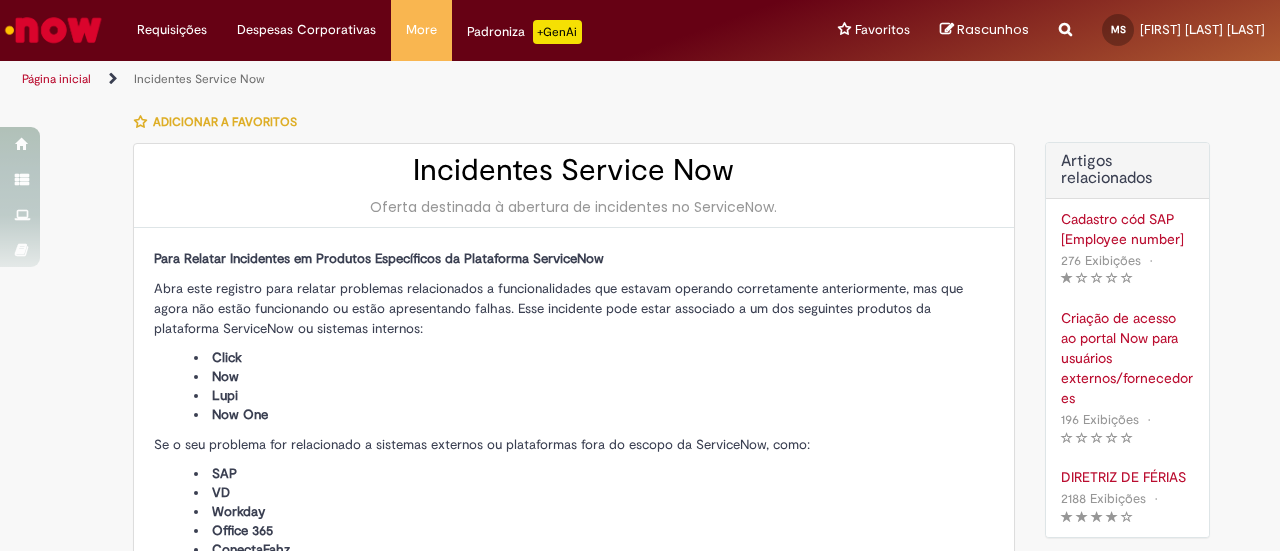 type on "**********" 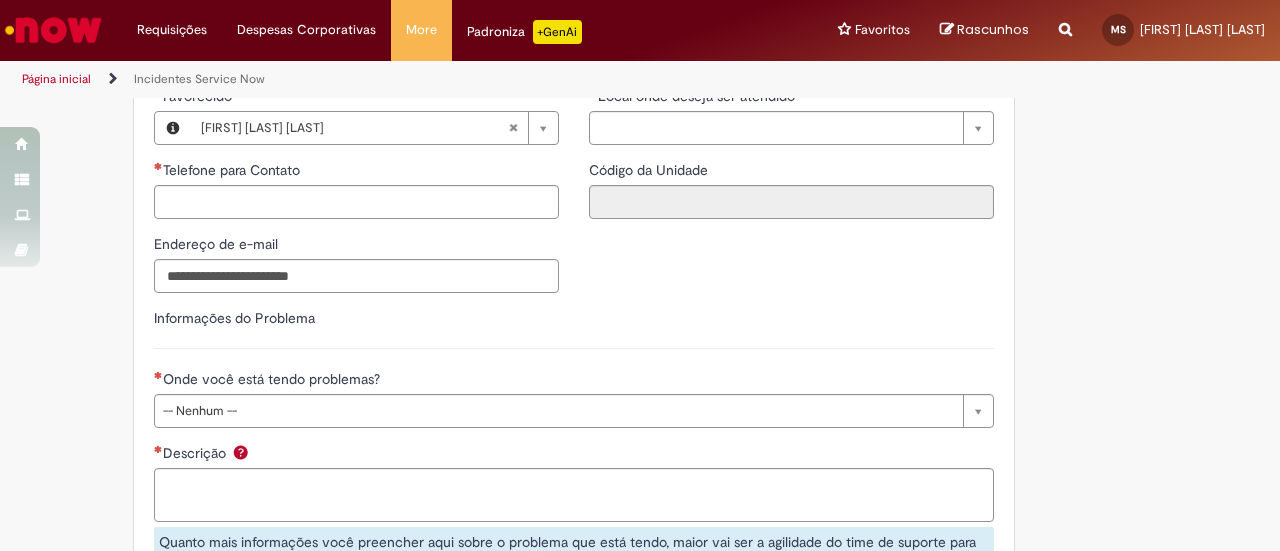 scroll, scrollTop: 800, scrollLeft: 0, axis: vertical 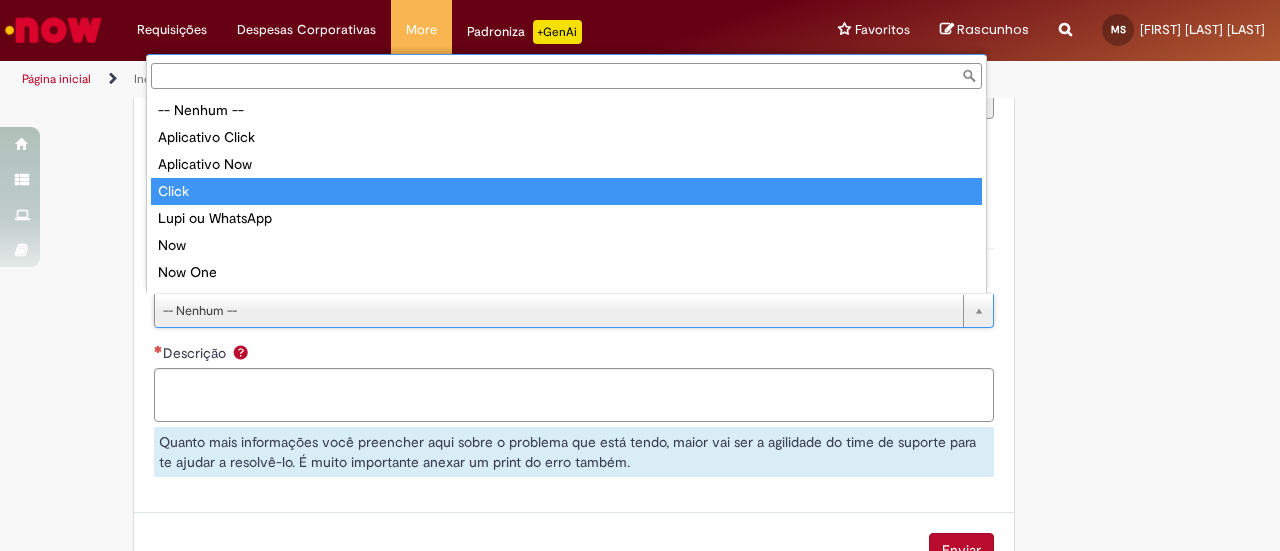 type on "*****" 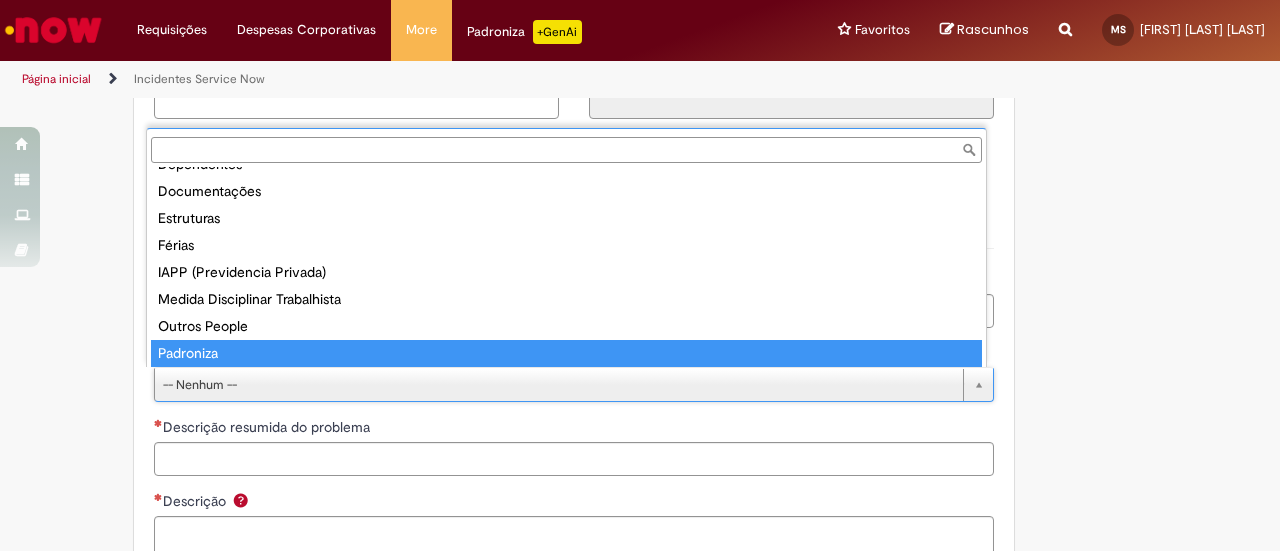 scroll, scrollTop: 113, scrollLeft: 0, axis: vertical 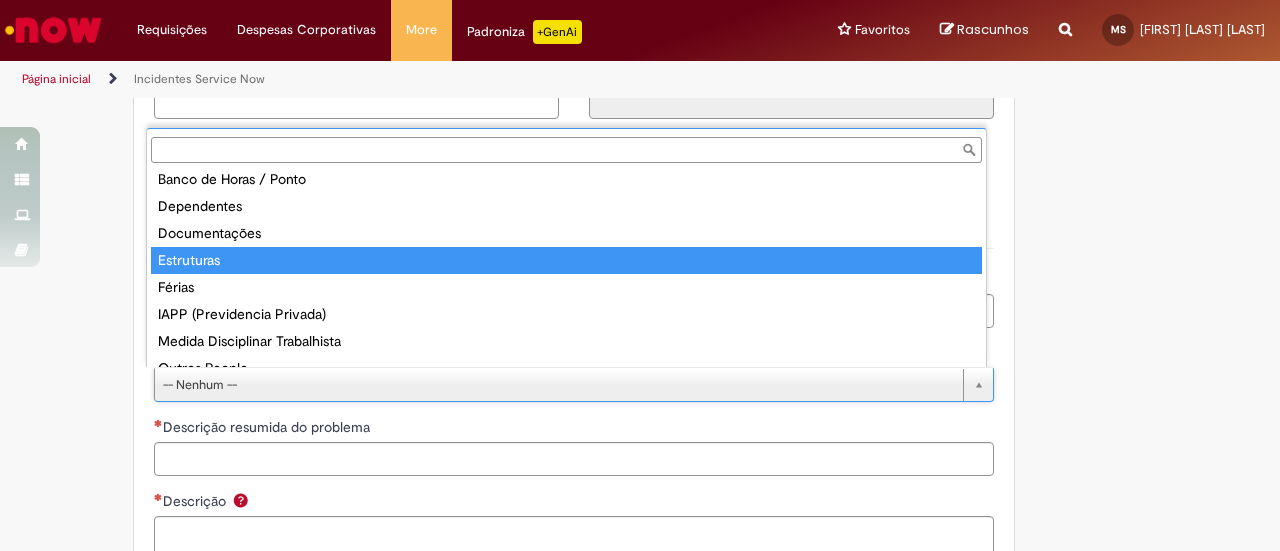 type on "**********" 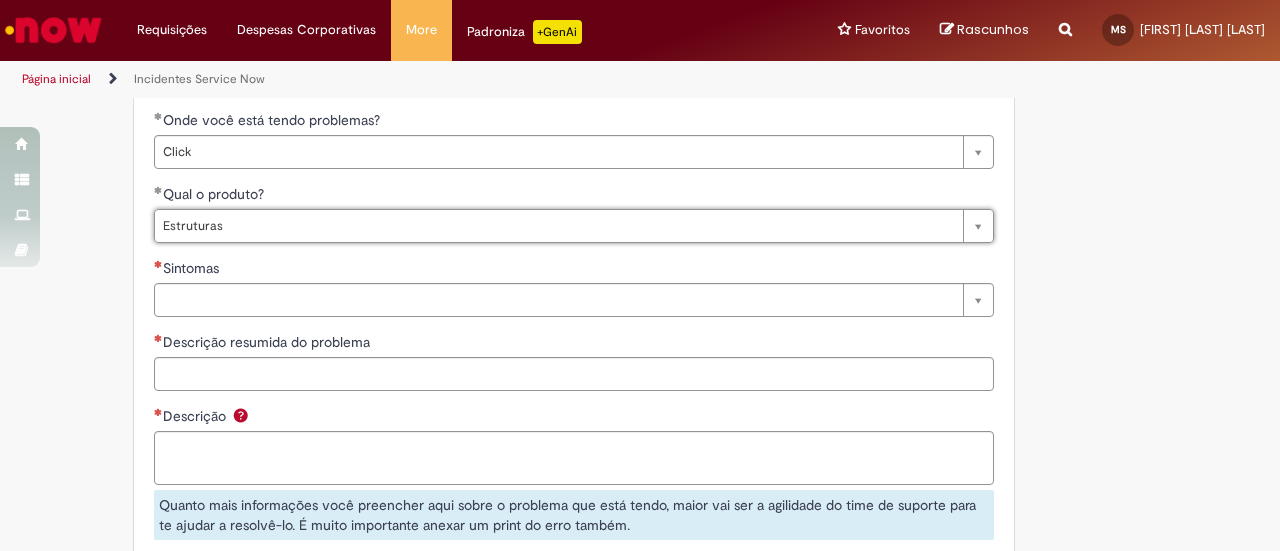 scroll, scrollTop: 1000, scrollLeft: 0, axis: vertical 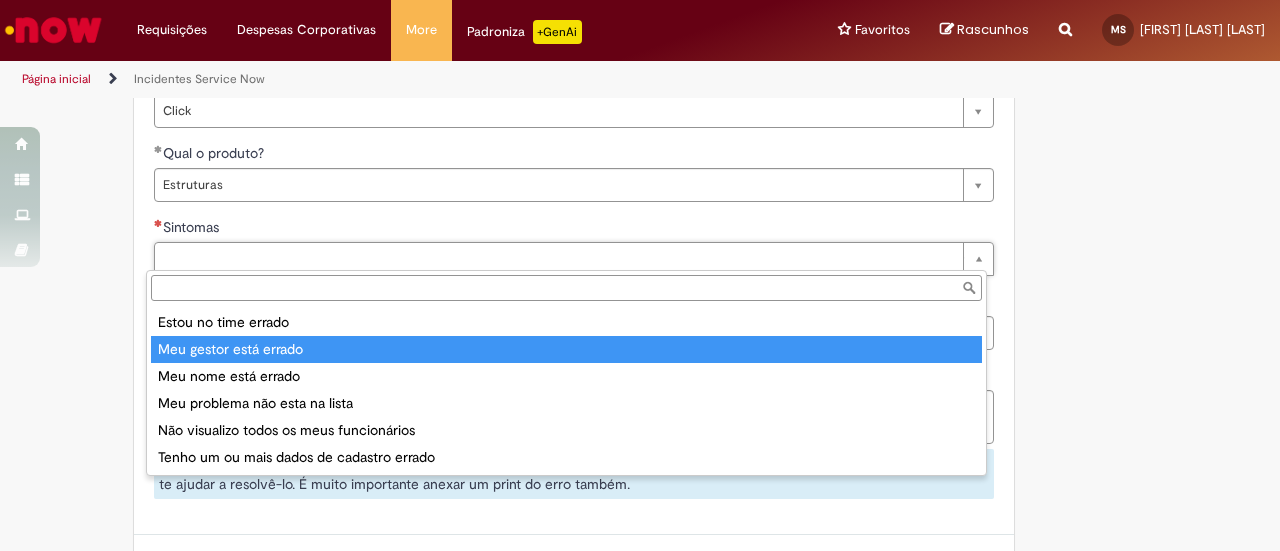 type on "**********" 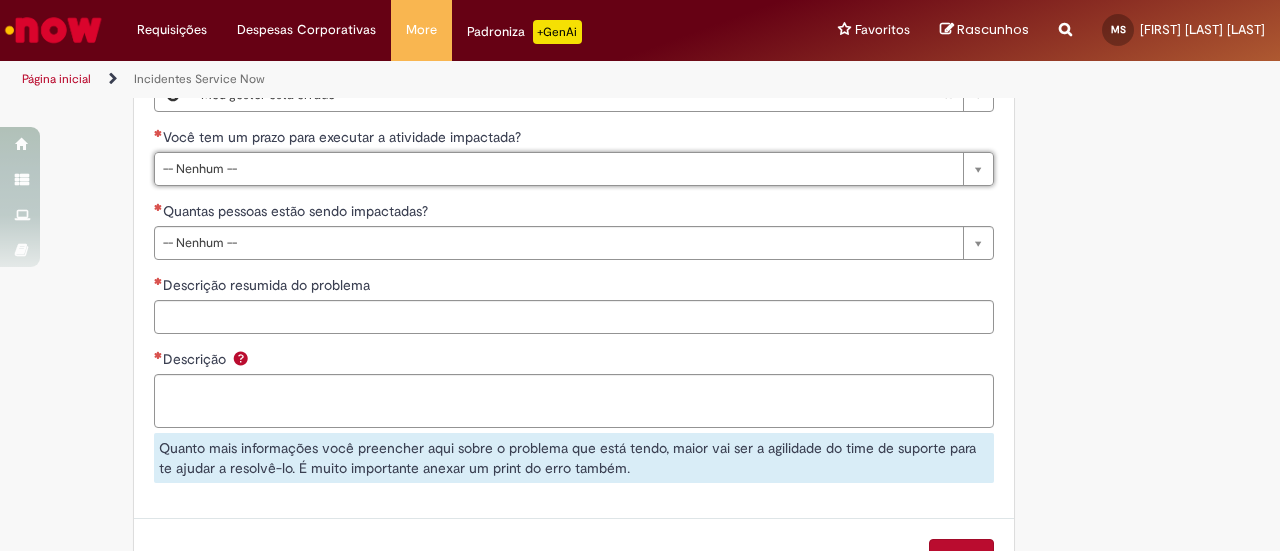 scroll, scrollTop: 1200, scrollLeft: 0, axis: vertical 